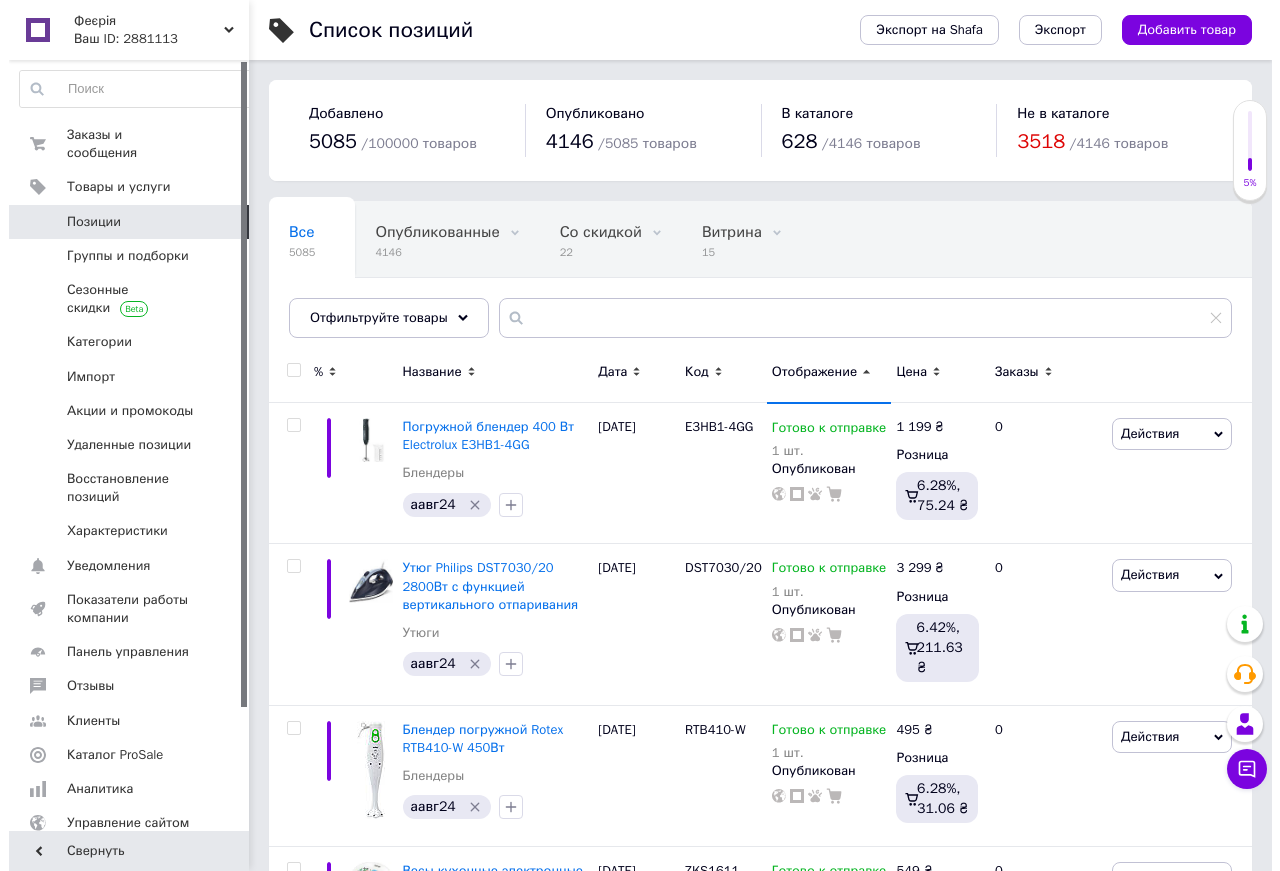 scroll, scrollTop: 0, scrollLeft: 0, axis: both 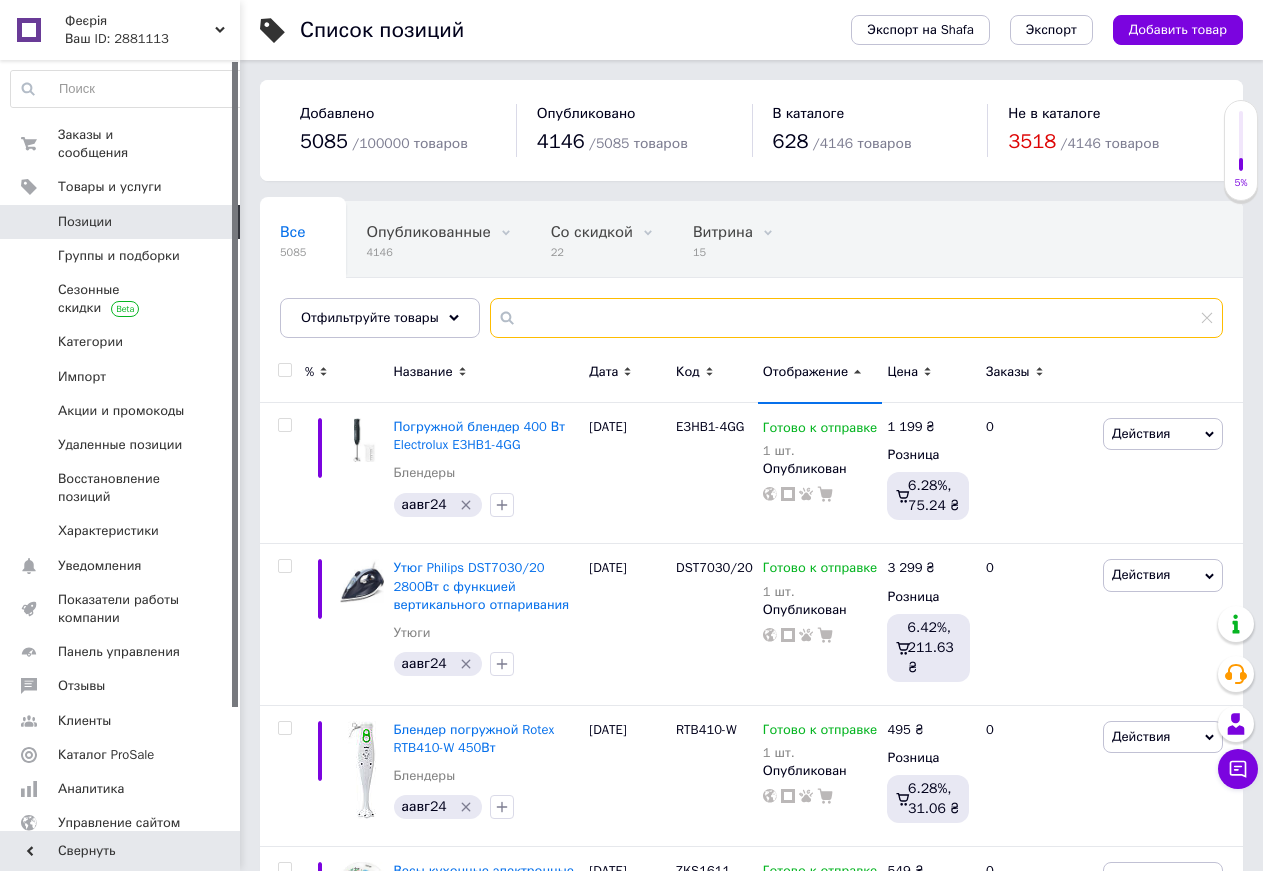 click at bounding box center (856, 318) 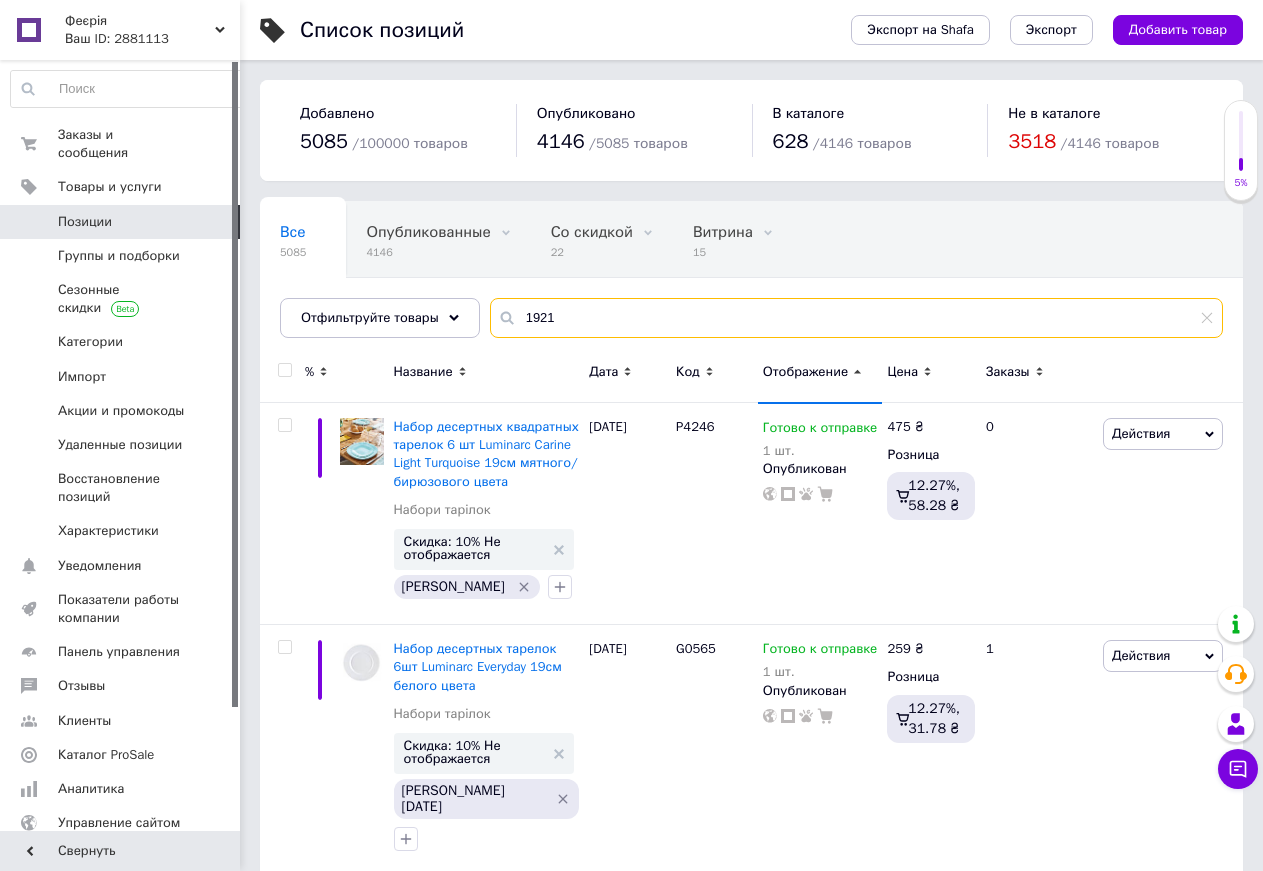 type on "1921" 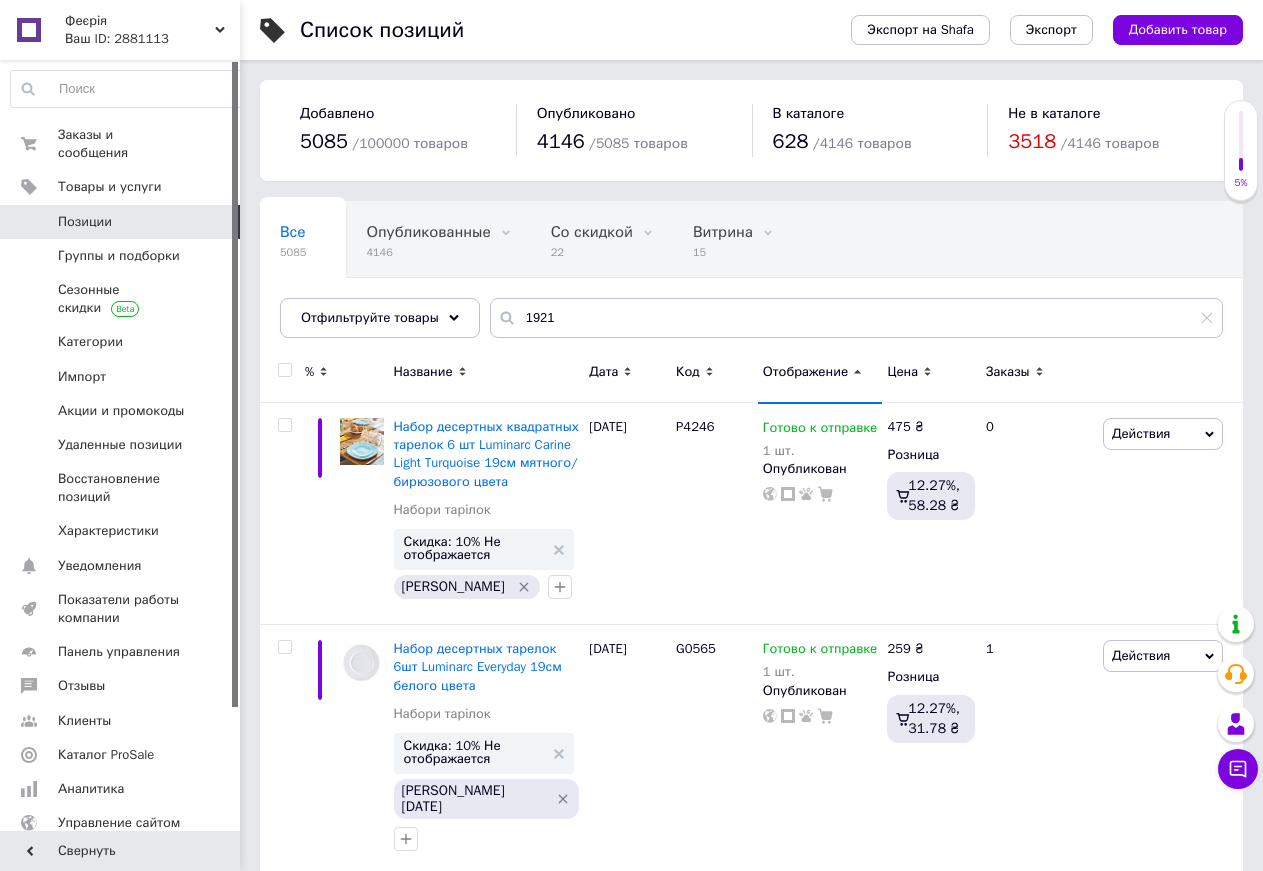 click on "Отображение" at bounding box center (805, 372) 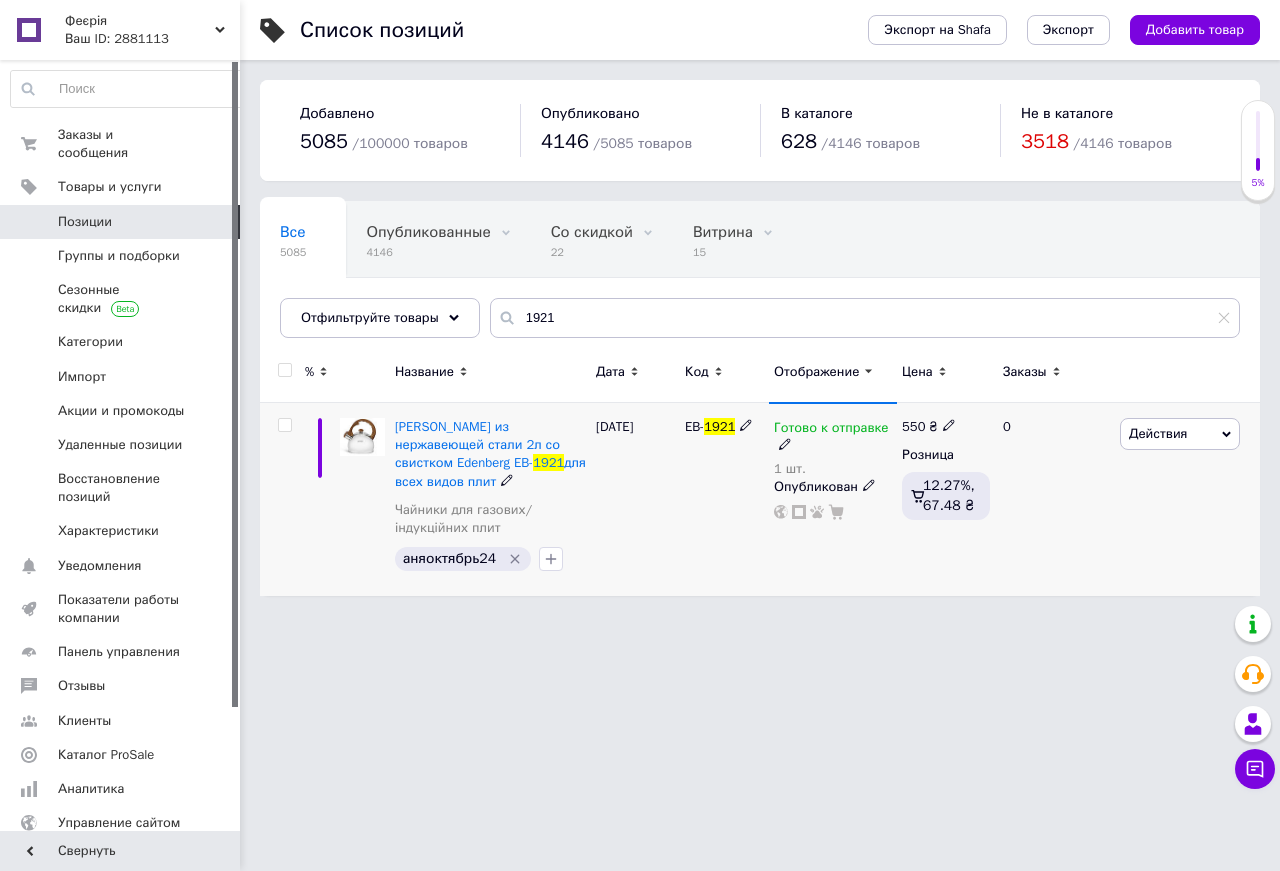 click on "Готово к отправке" at bounding box center [831, 430] 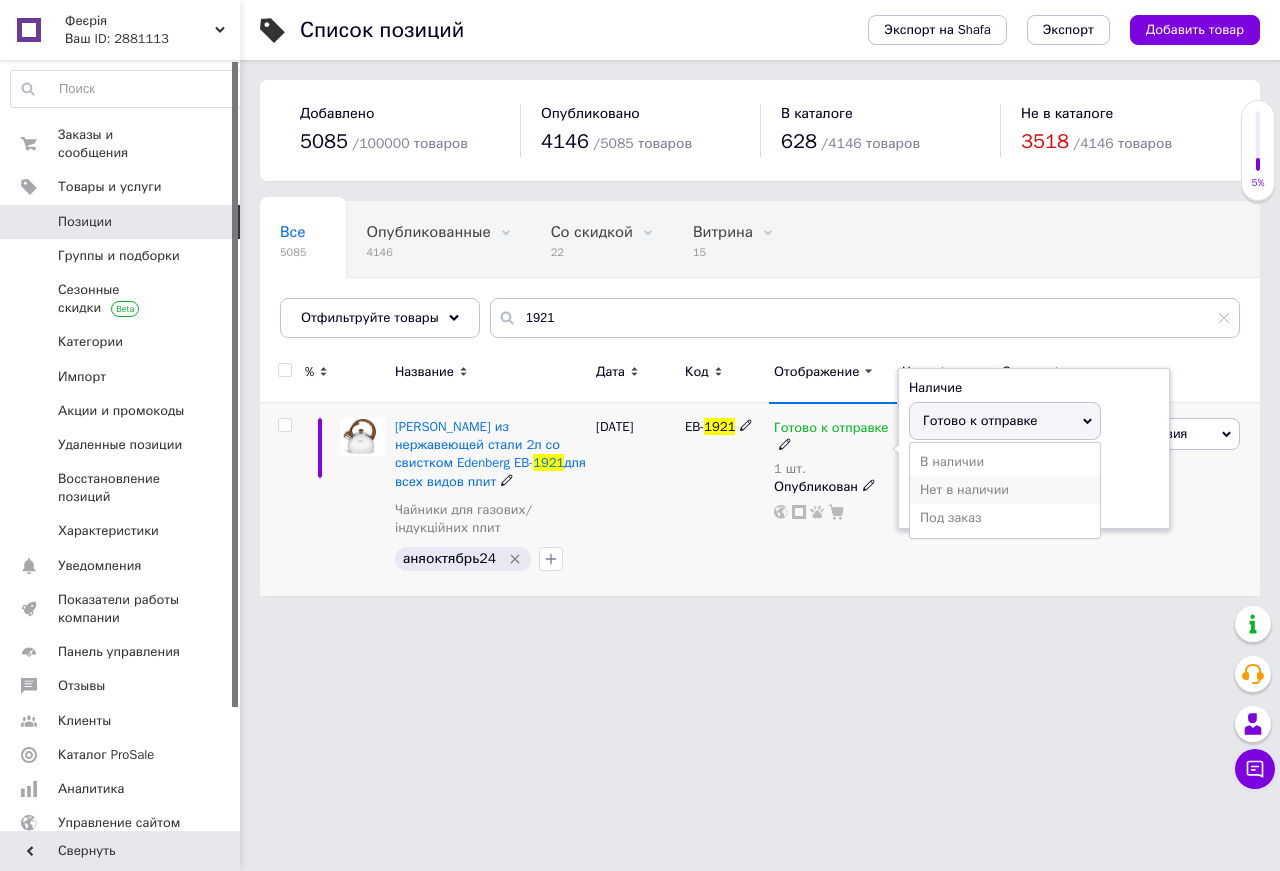 click on "Нет в наличии" at bounding box center (1005, 490) 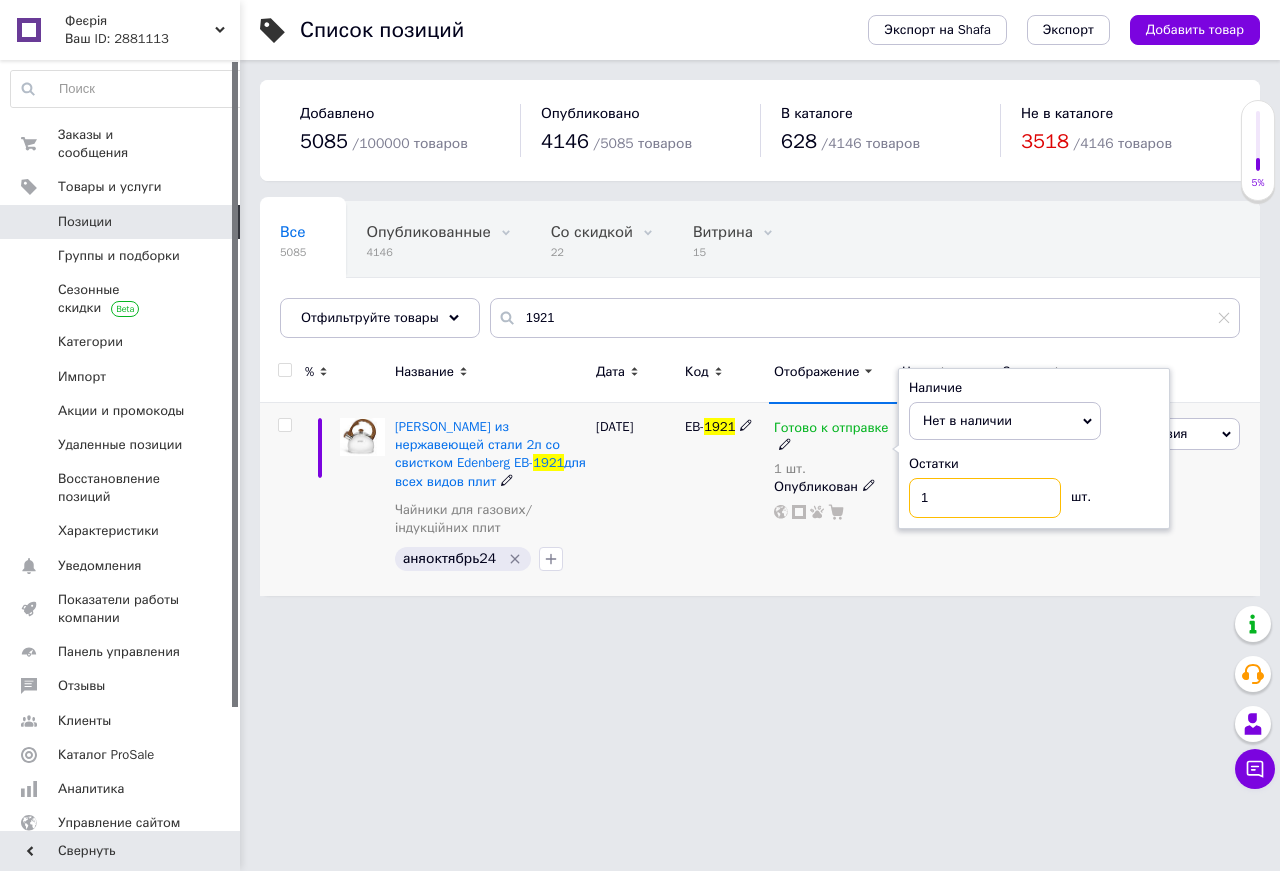 click on "1" at bounding box center [985, 498] 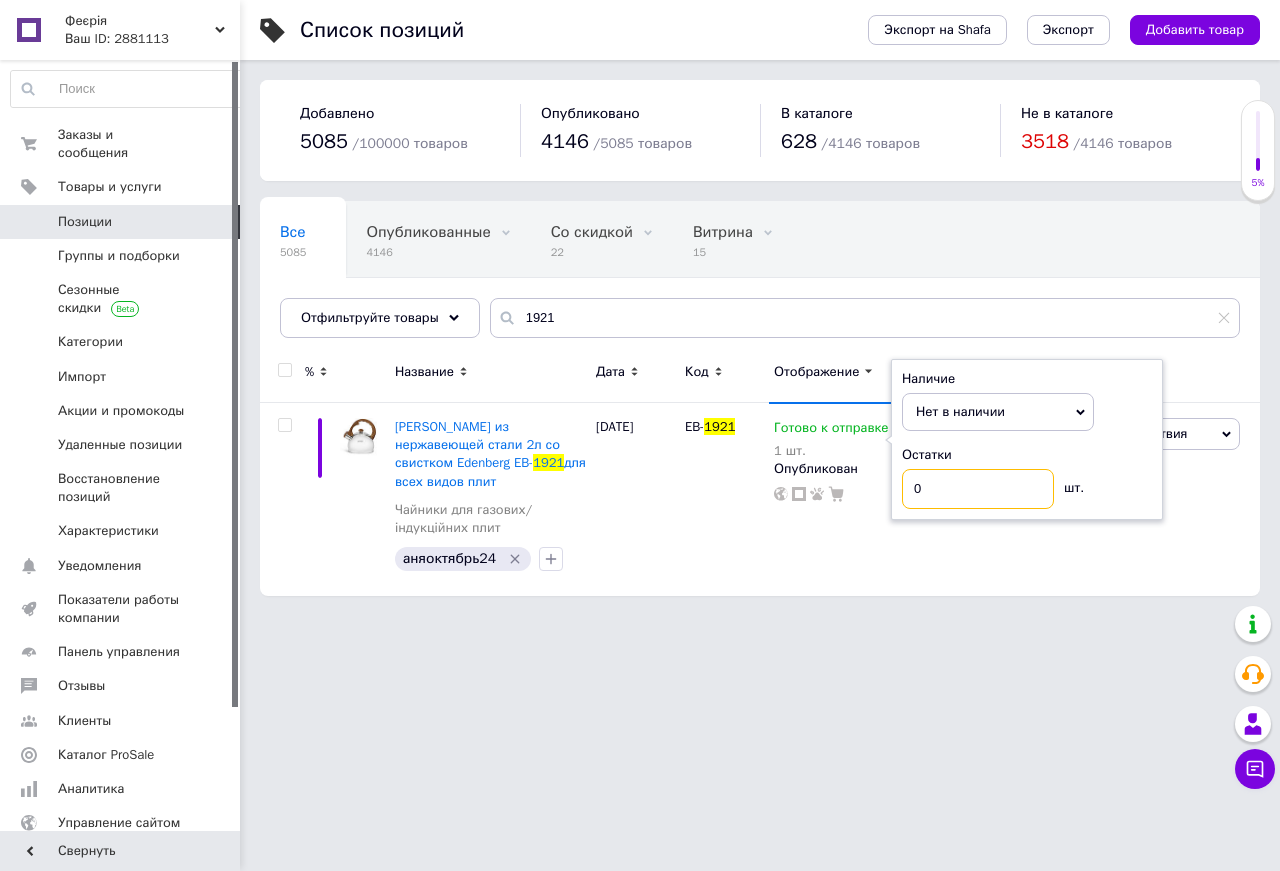 type on "0" 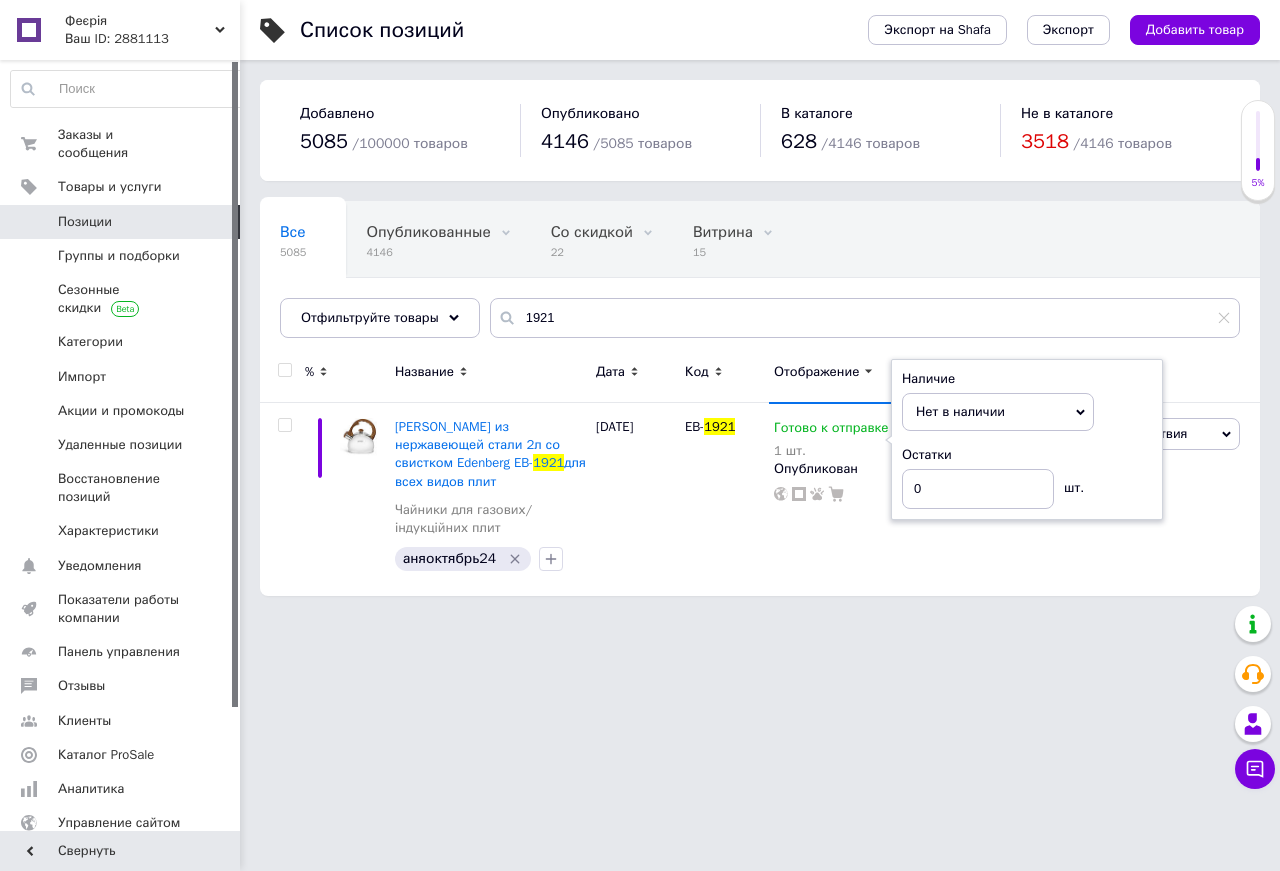 click on "Феєрія Ваш ID: 2881113 Сайт Феєрія Кабинет покупателя Проверить состояние системы Страница на портале Справка Выйти Заказы и сообщения 0 0 Товары и услуги Позиции Группы и подборки Сезонные скидки Категории Импорт Акции и промокоды Удаленные позиции Восстановление позиций Характеристики Уведомления 0 0 Показатели работы компании Панель управления Отзывы Клиенты Каталог ProSale Аналитика Управление сайтом Кошелек компании Маркет Настройки Тарифы и счета Prom топ Свернуть
Список позиций Экспорт 5085" at bounding box center (640, 308) 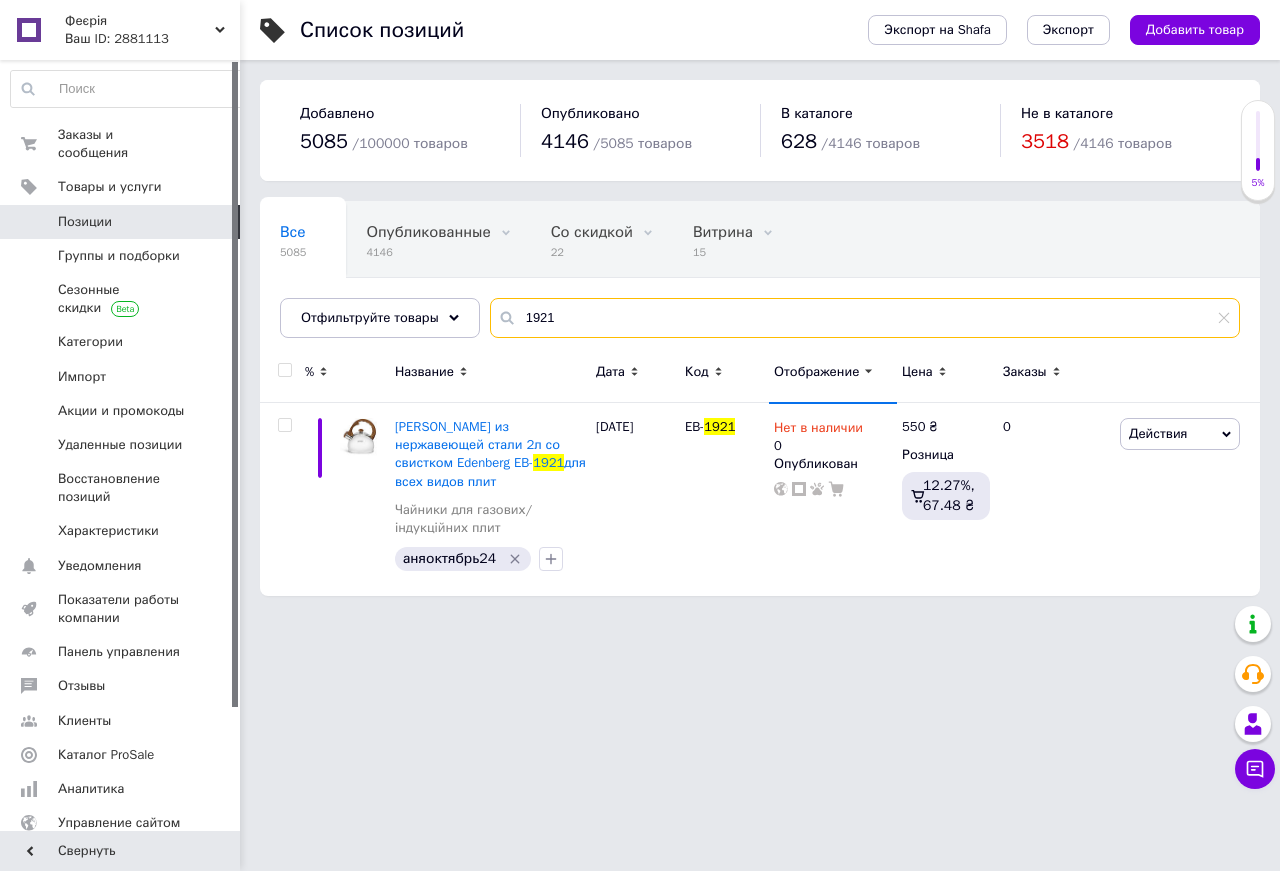 click on "1921" at bounding box center (865, 318) 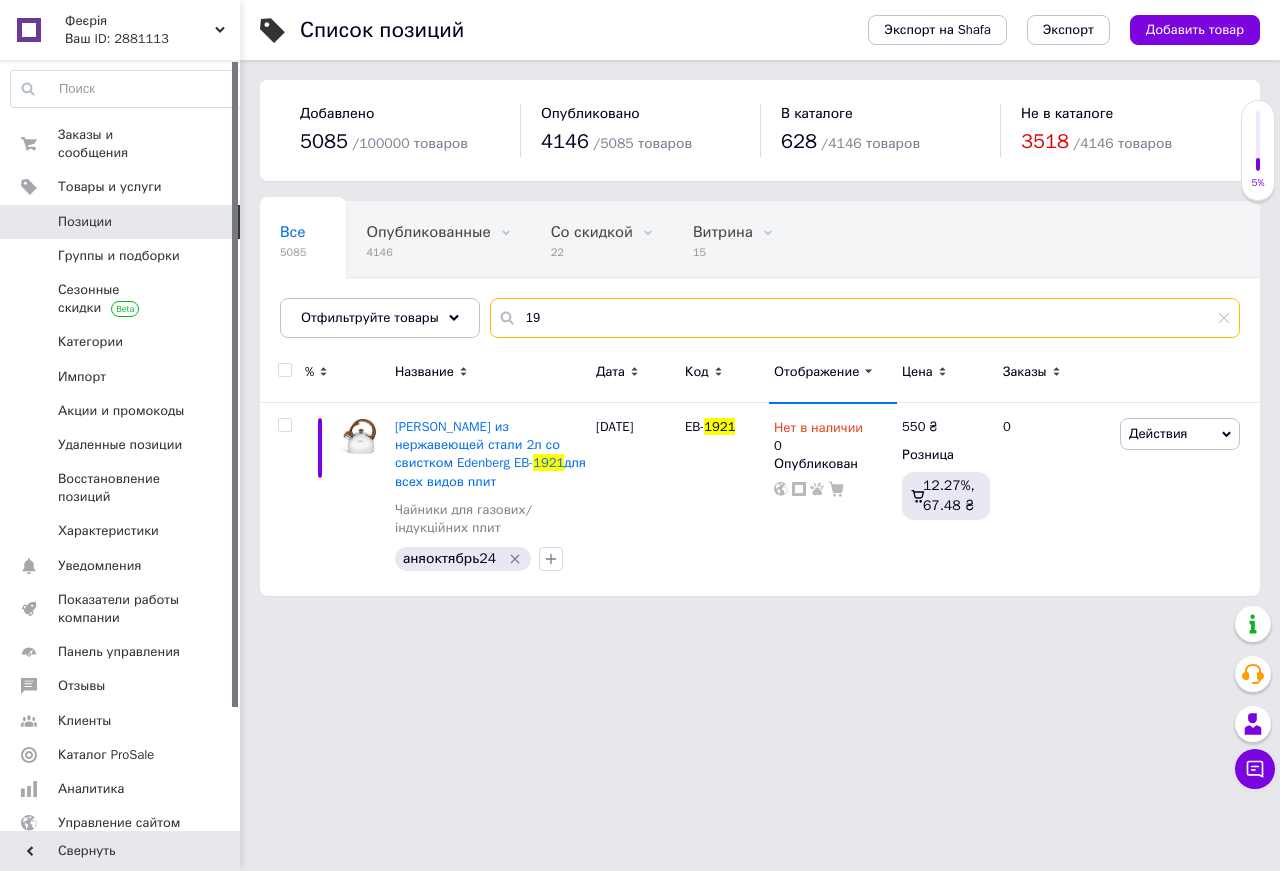 type on "1" 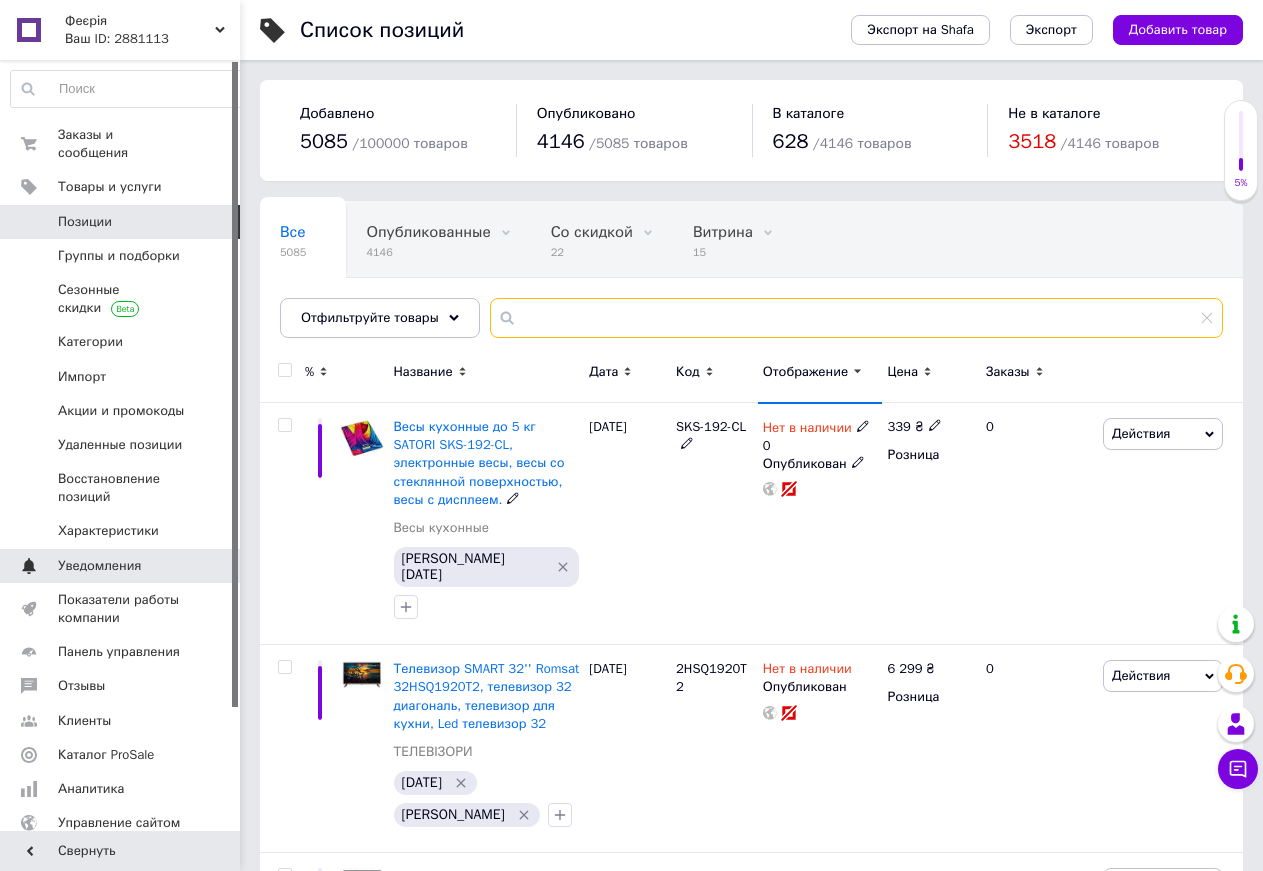 type 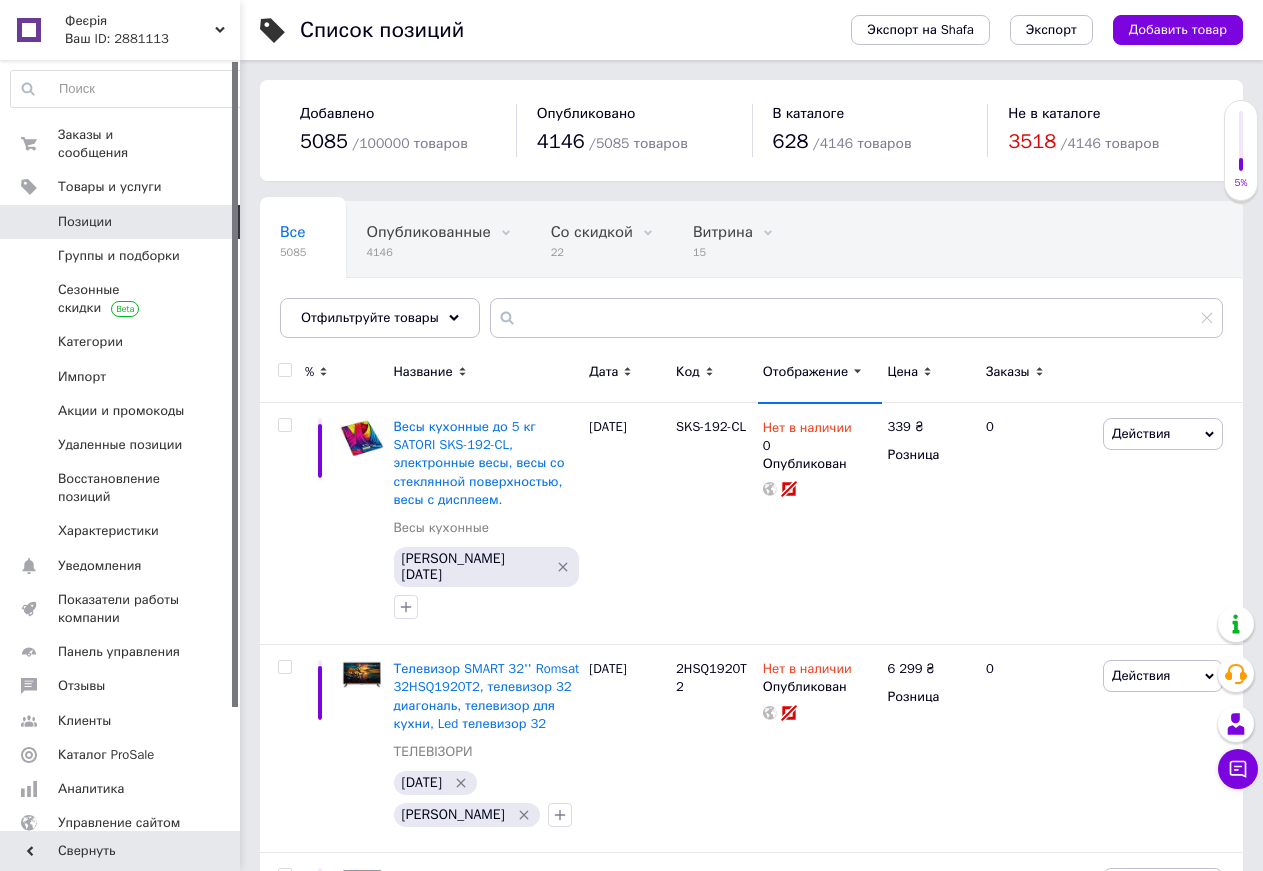 drag, startPoint x: 231, startPoint y: 562, endPoint x: 220, endPoint y: 548, distance: 17.804493 